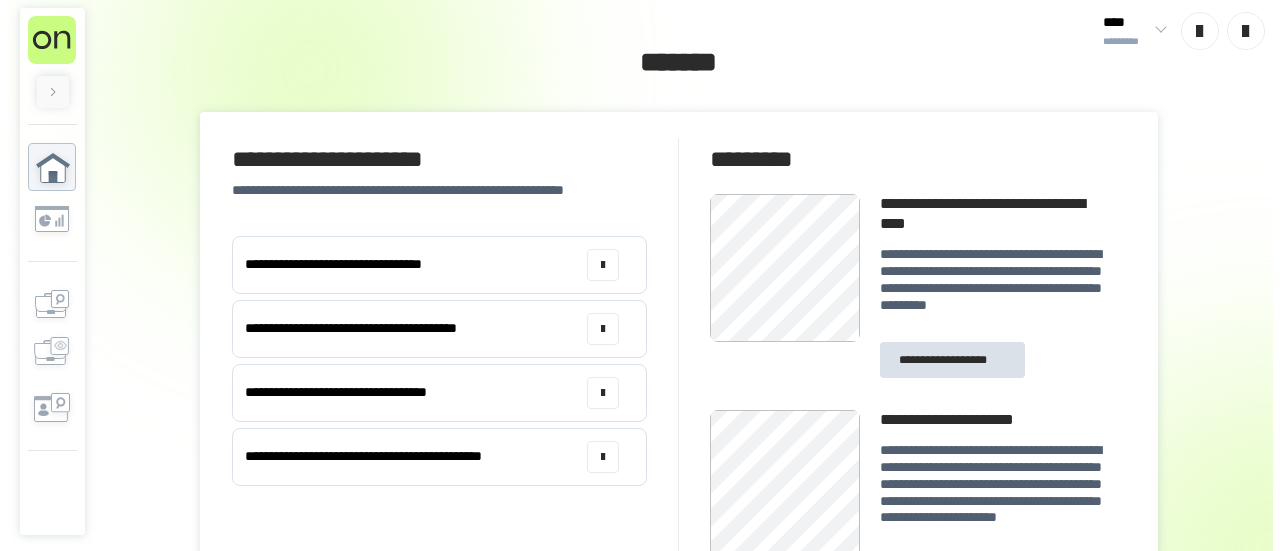scroll, scrollTop: 0, scrollLeft: 0, axis: both 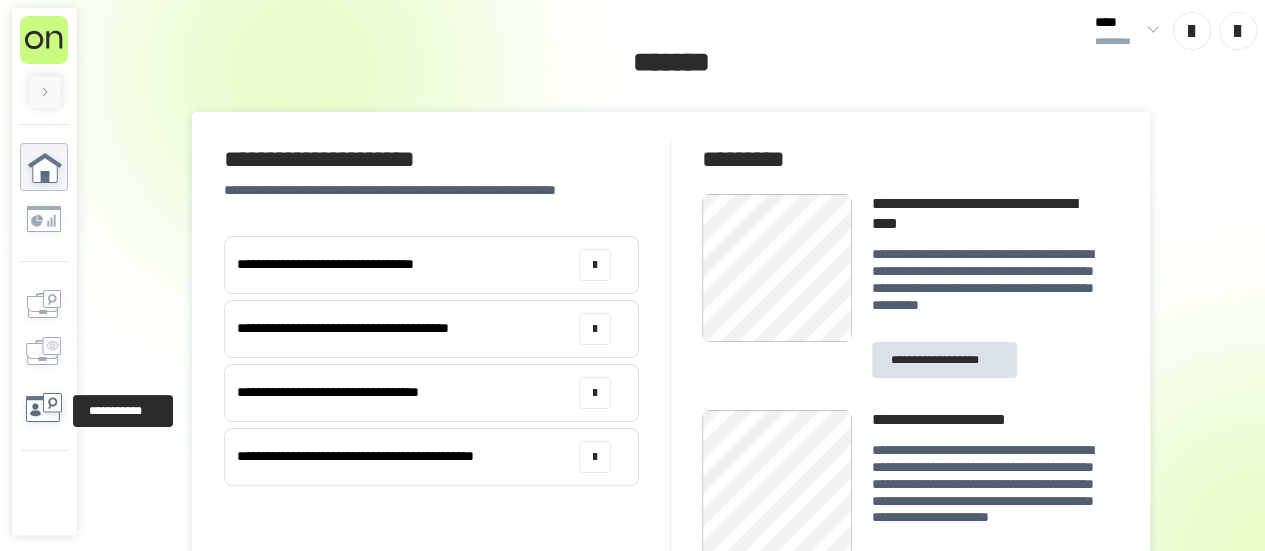 click 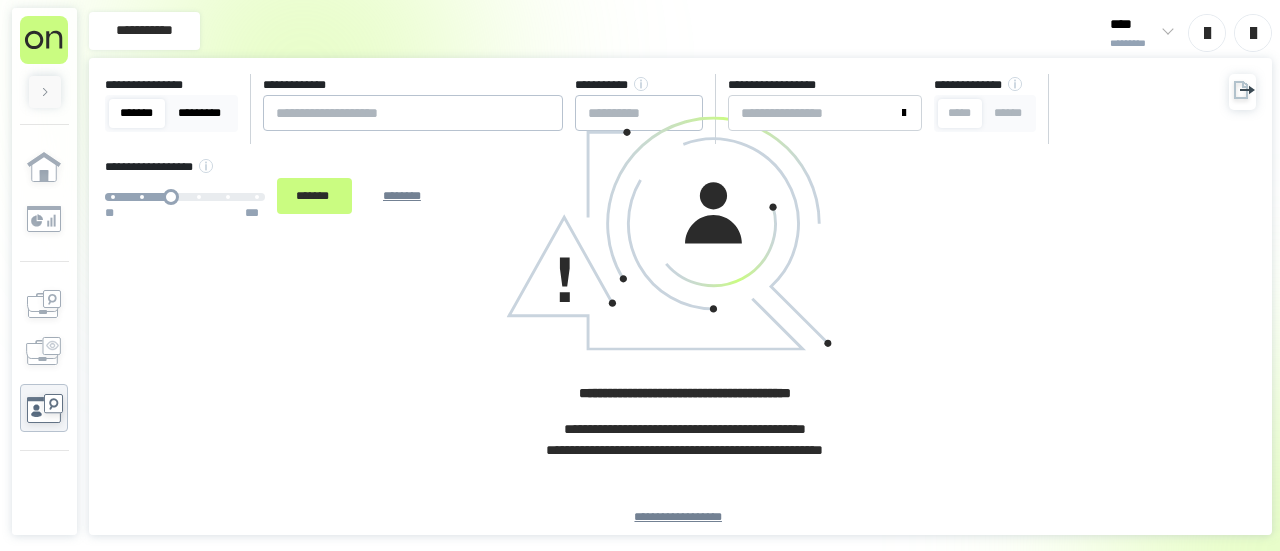 click on "*********" at bounding box center [200, 113] 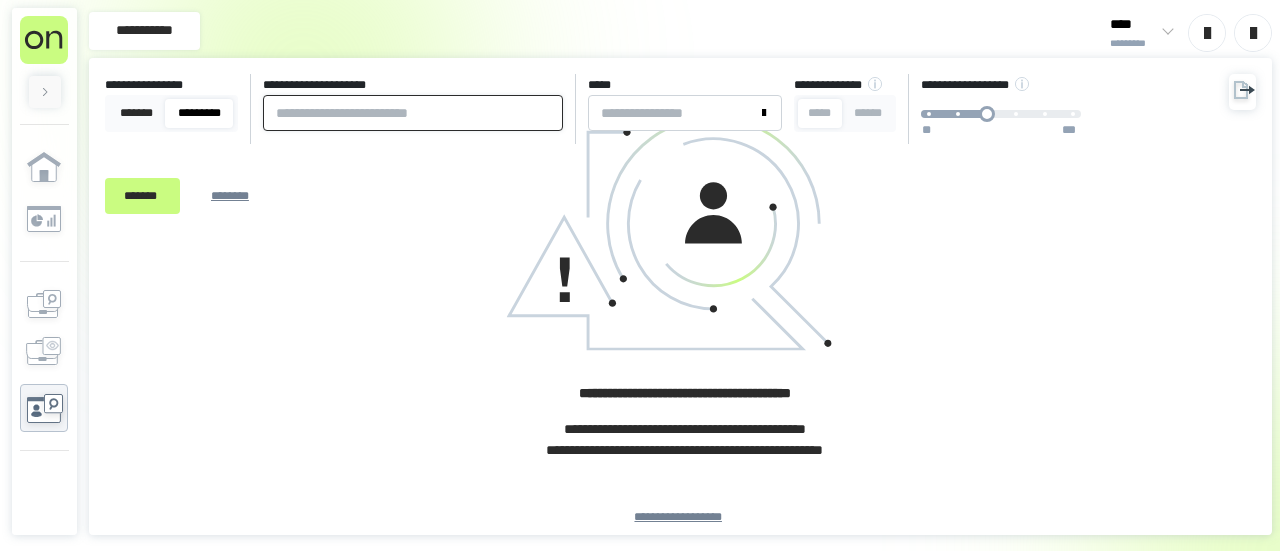 click at bounding box center [413, 113] 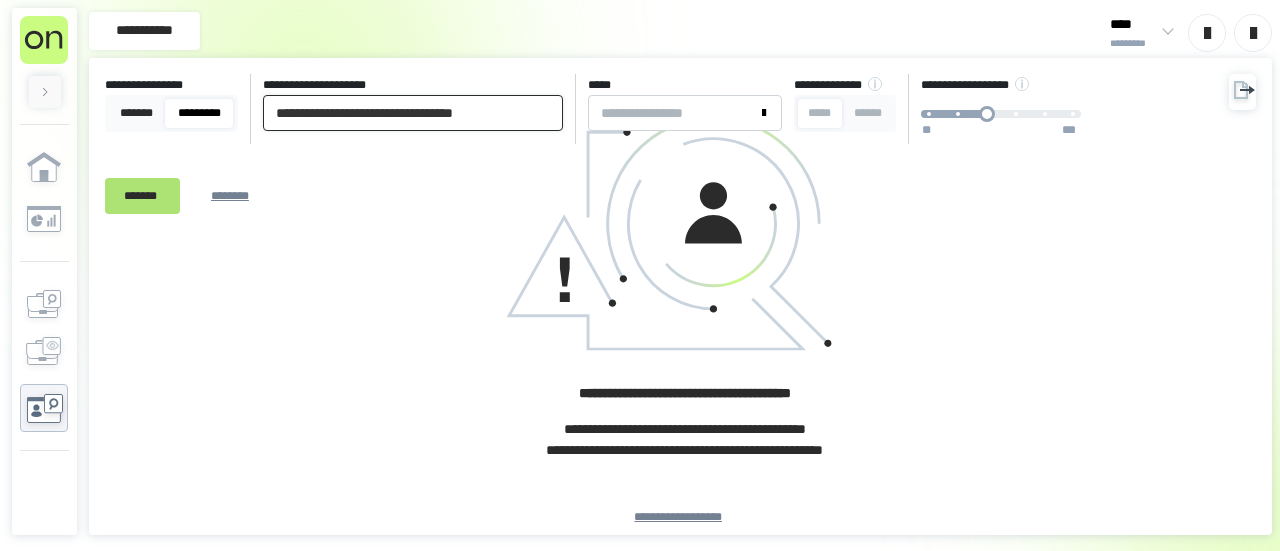 type on "**********" 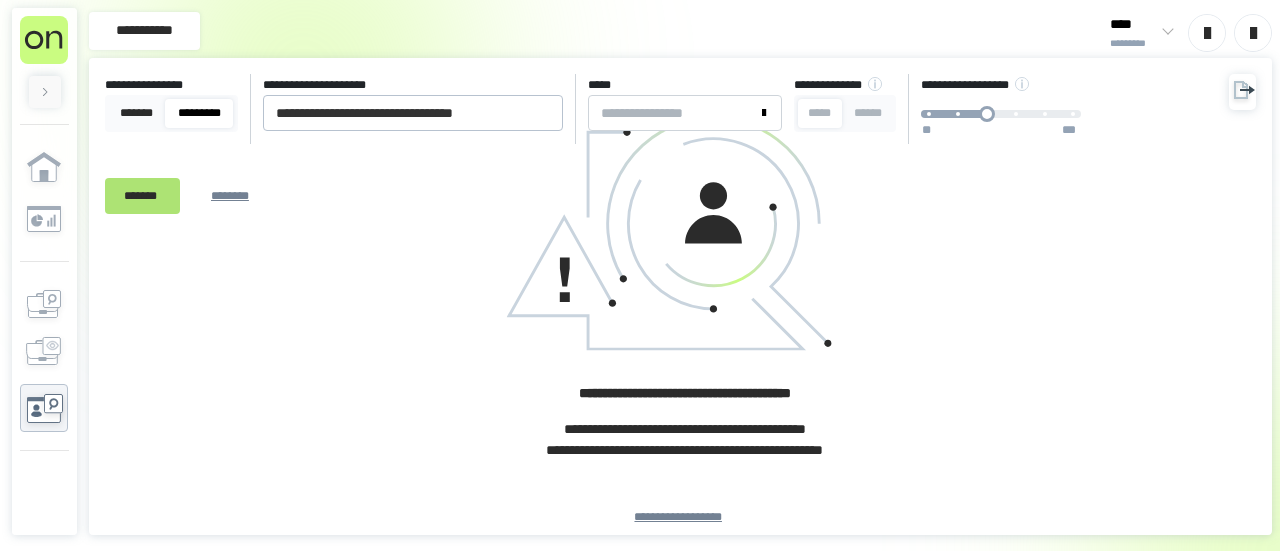 click on "*******" at bounding box center (142, 196) 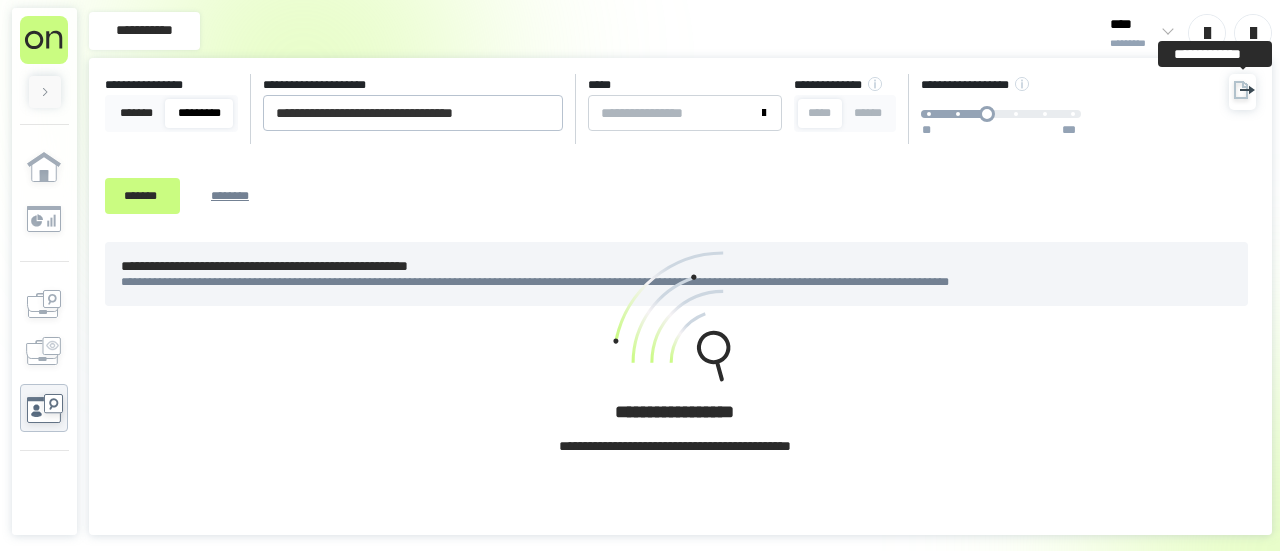 click at bounding box center [1242, 92] 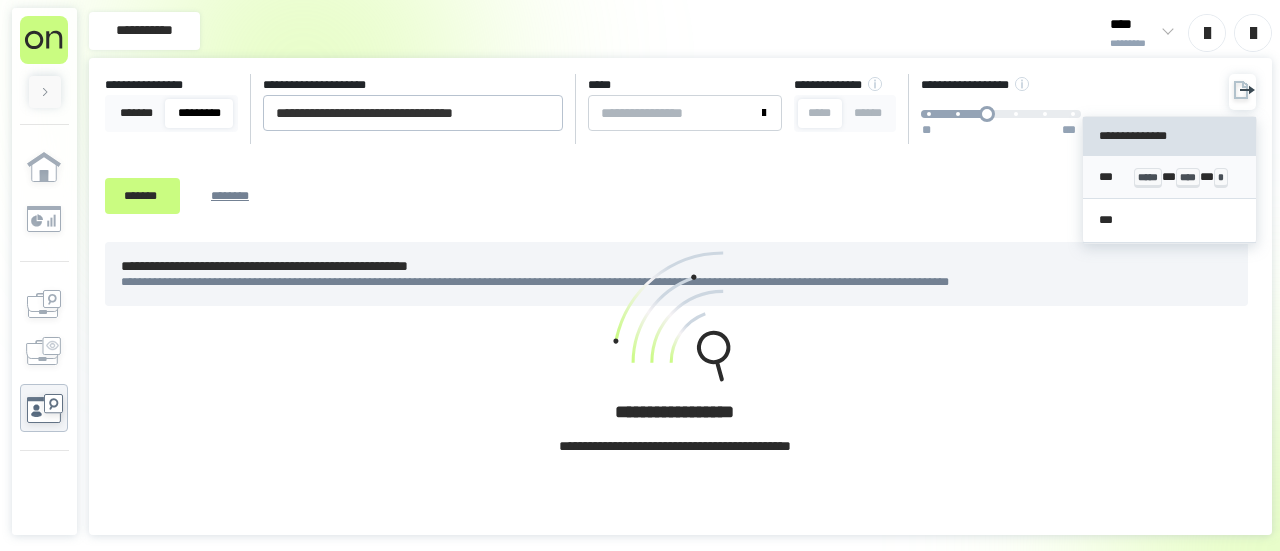 click on "****" at bounding box center [1188, 178] 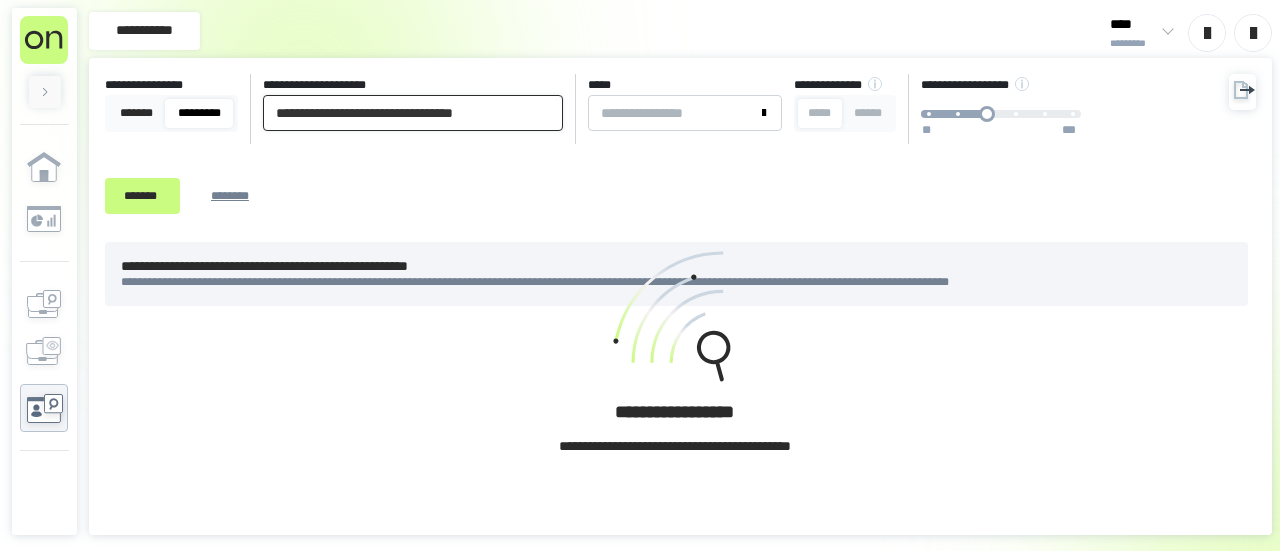 drag, startPoint x: 178, startPoint y: 102, endPoint x: 0, endPoint y: 104, distance: 178.01123 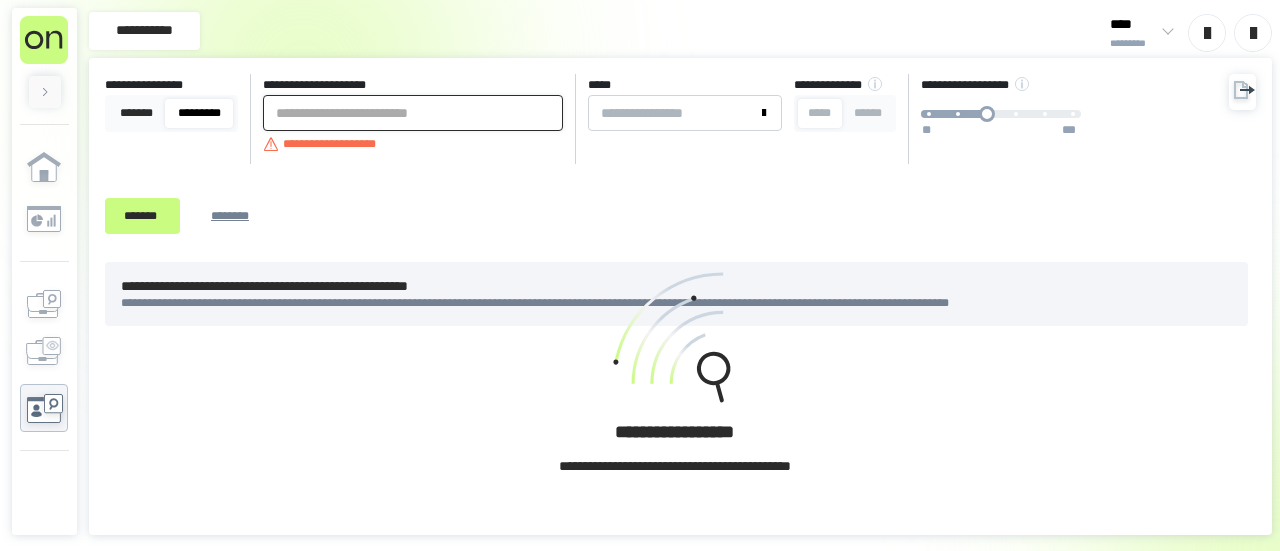 paste on "**********" 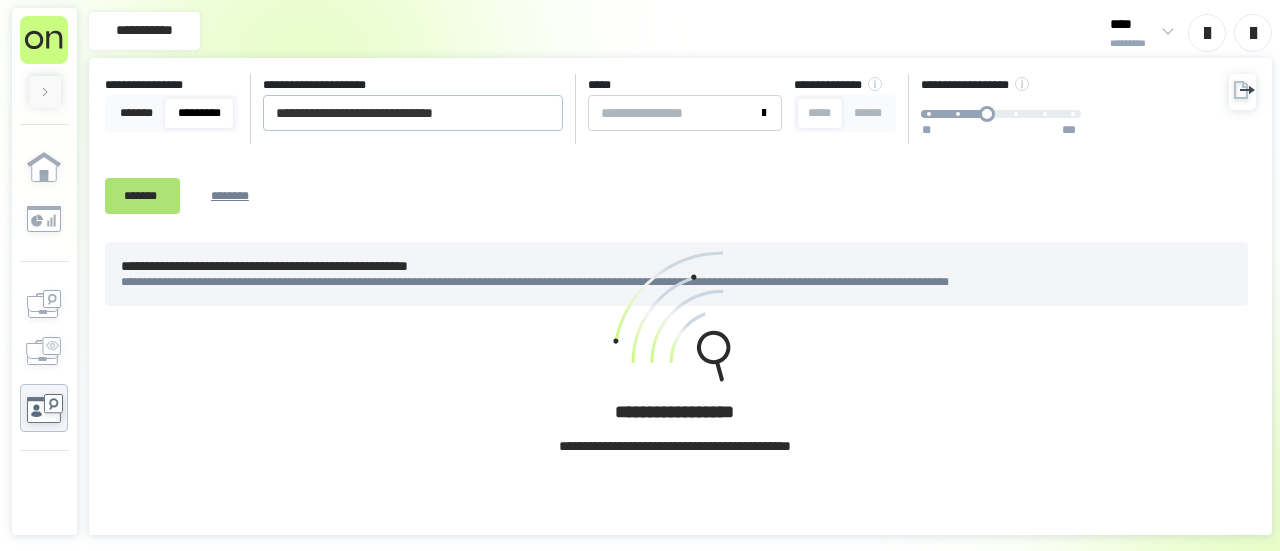 click on "*******" at bounding box center [142, 195] 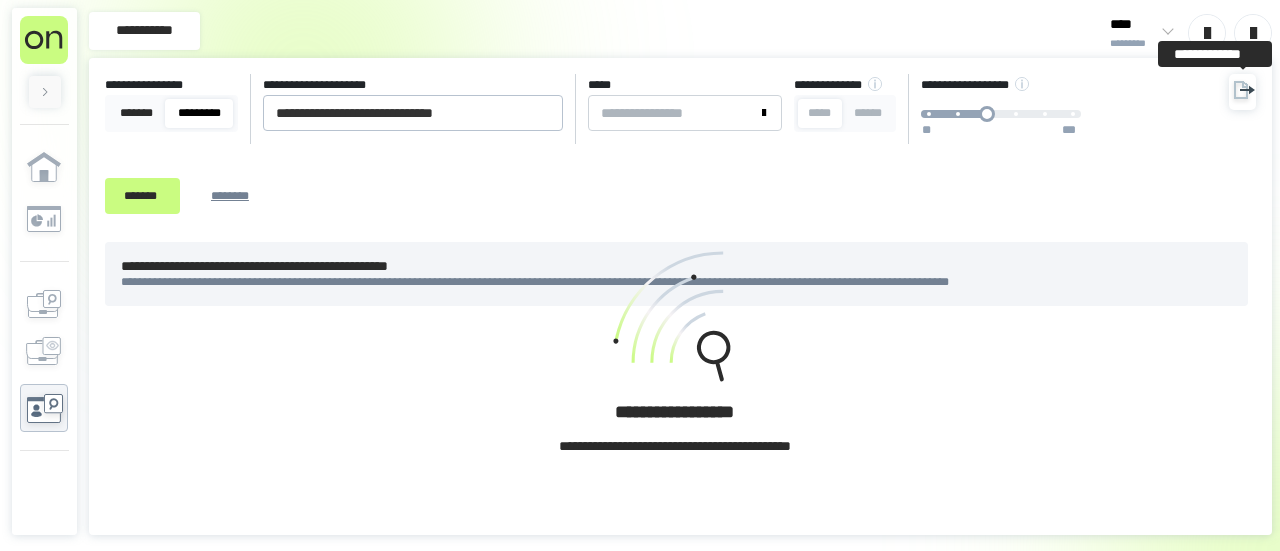 click 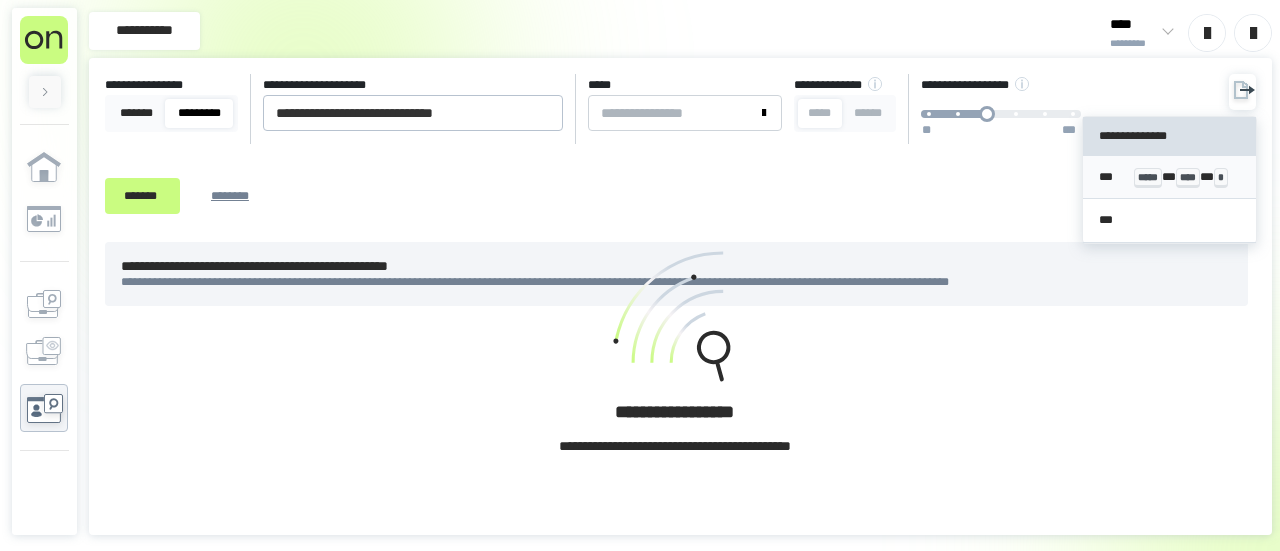 click on "****" at bounding box center (1188, 178) 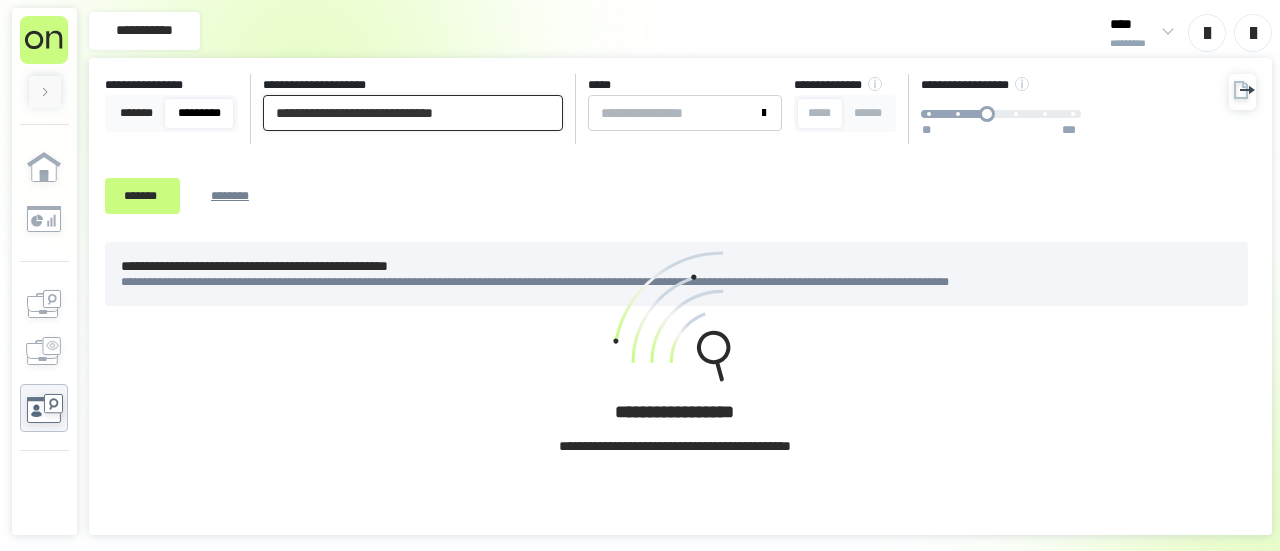 drag, startPoint x: 510, startPoint y: 112, endPoint x: 0, endPoint y: 55, distance: 513.1754 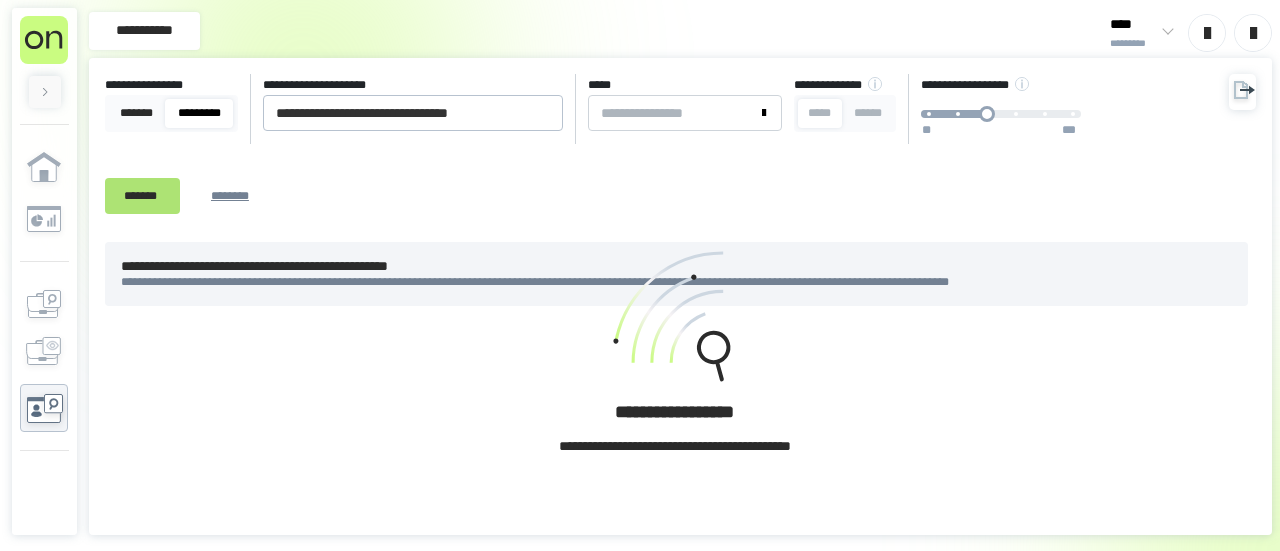 click on "*******" at bounding box center (142, 195) 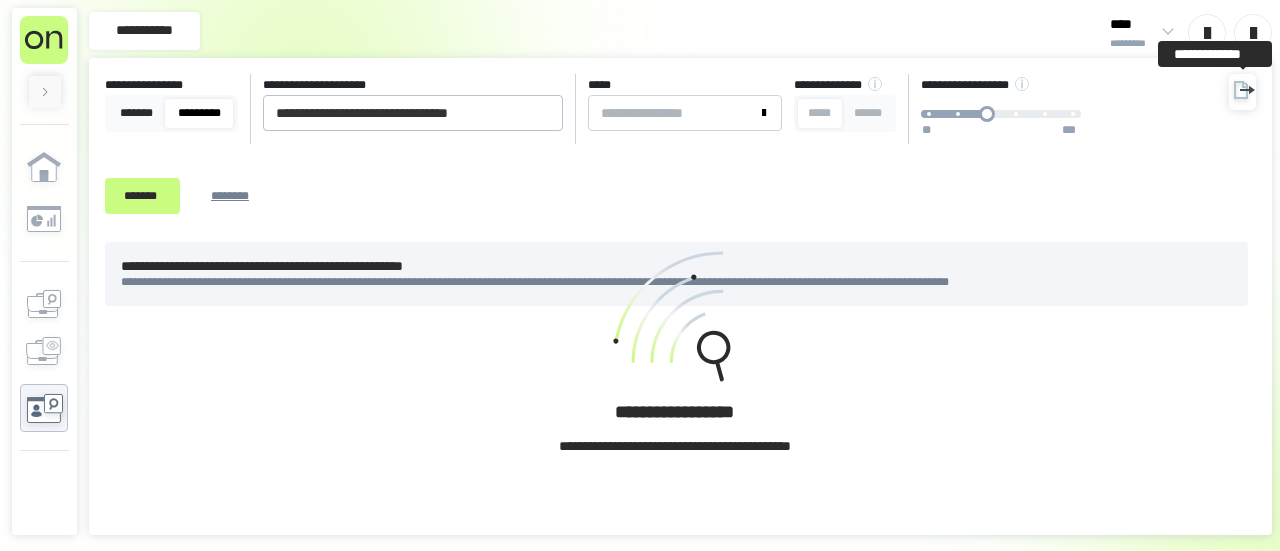 click 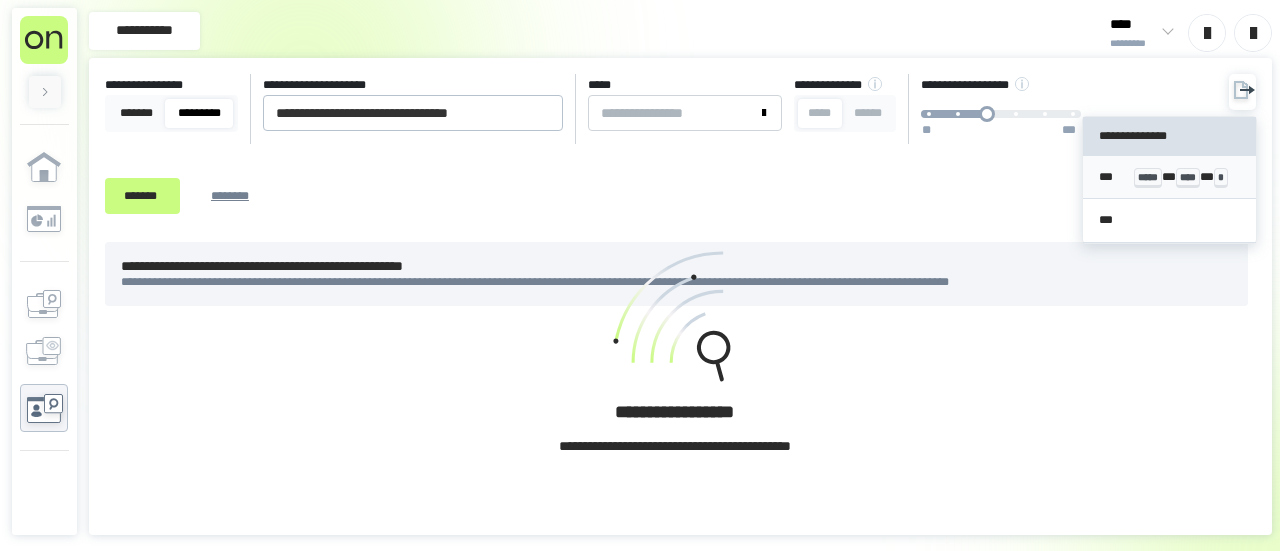 click on "****" at bounding box center [1188, 178] 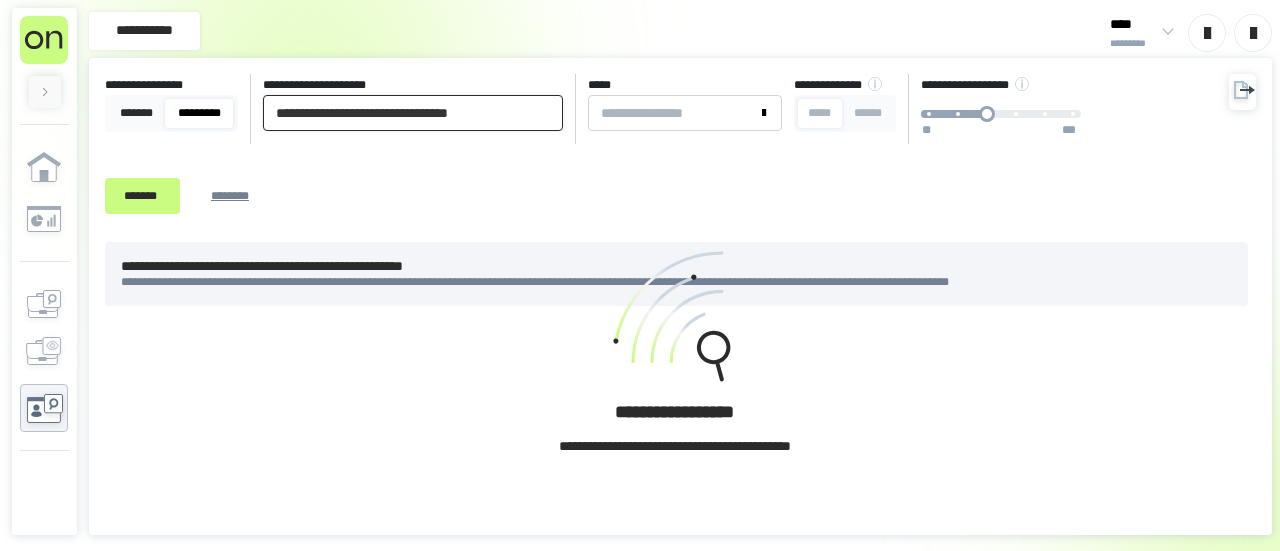 click on "[FIRST] [LAST] [STREET] [CITY], [STATE] [ZIP] [COUNTRY] [EMAIL] [PHONE] [DOB] [CREDIT_CARD] [PASSPORT] [LICENSE] [SSN] [ADDRESS] [COORDINATES] [POSTAL_CODE]" at bounding box center (640, 275) 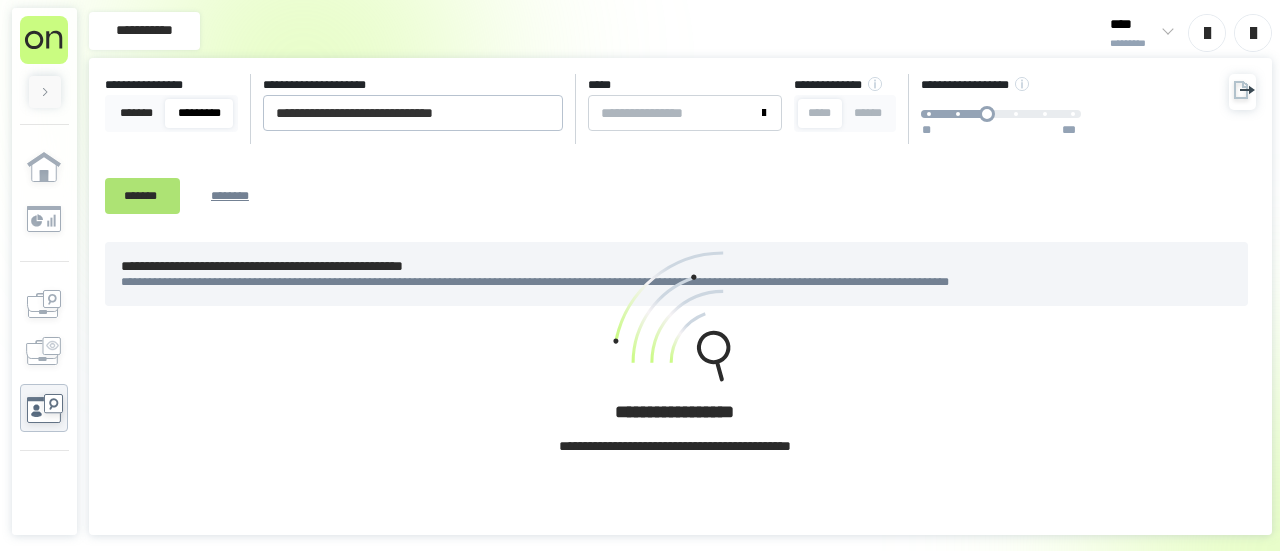 click on "*******" at bounding box center (142, 195) 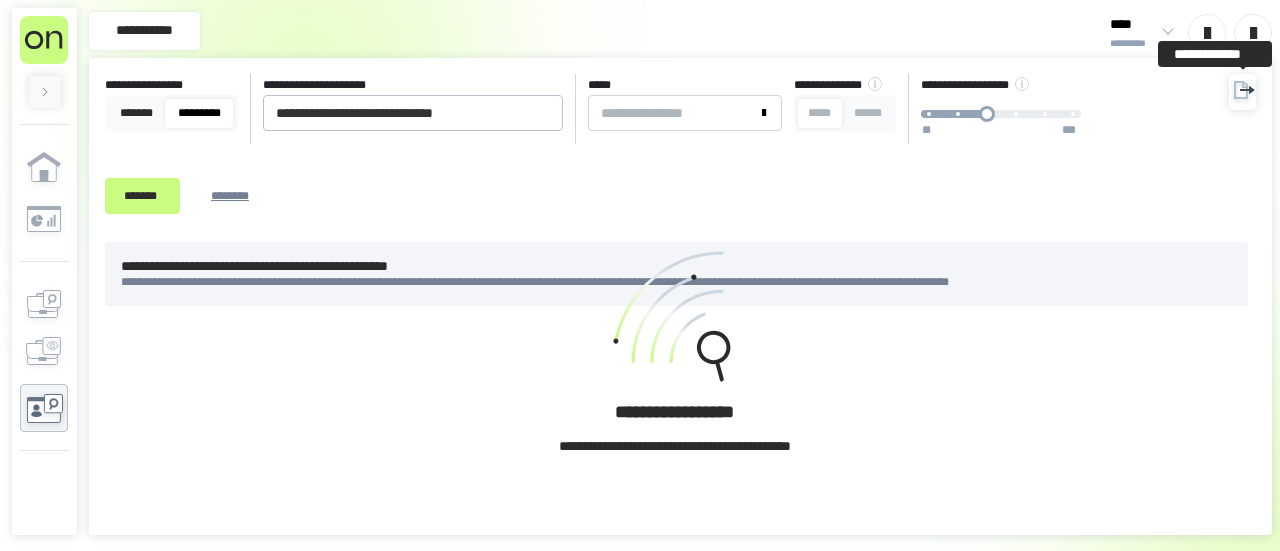 click 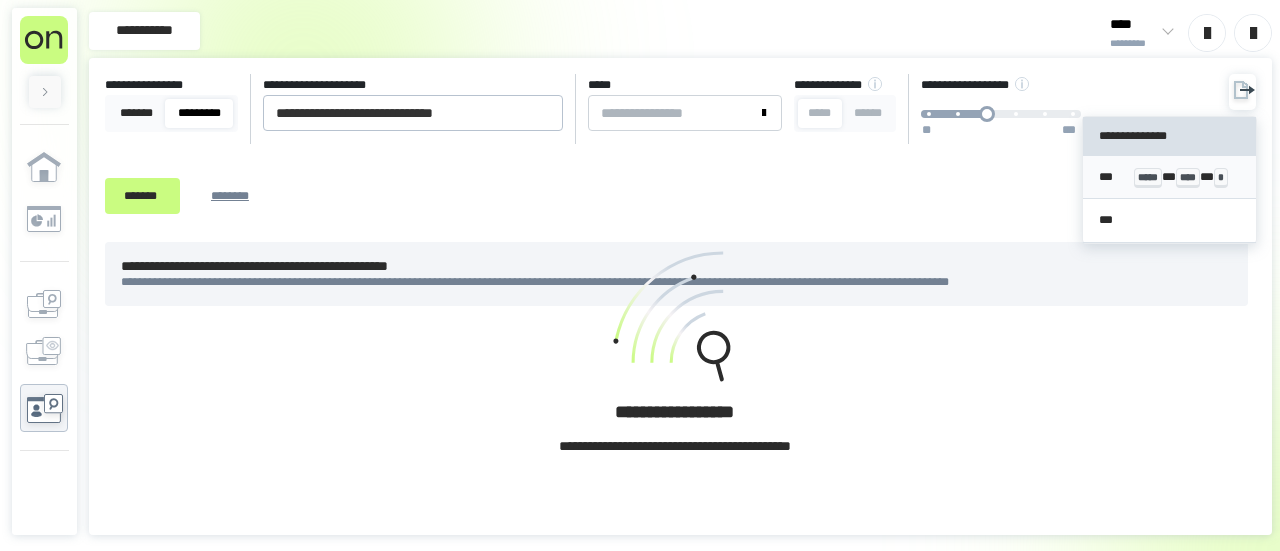 click on "*****" at bounding box center (1148, 178) 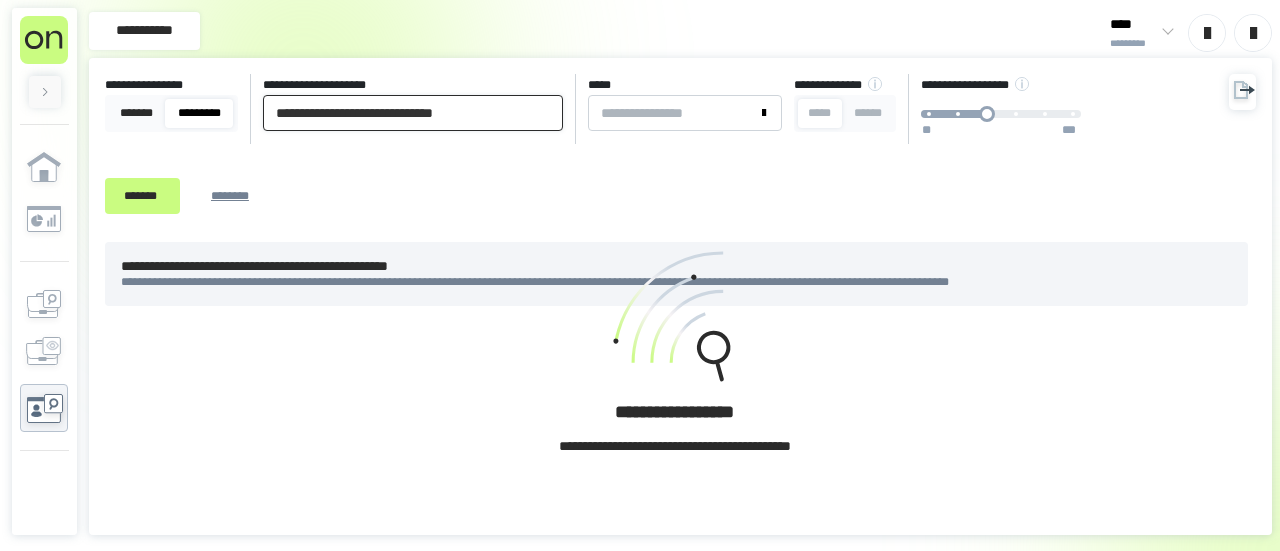 drag, startPoint x: 190, startPoint y: 87, endPoint x: 0, endPoint y: 77, distance: 190.26297 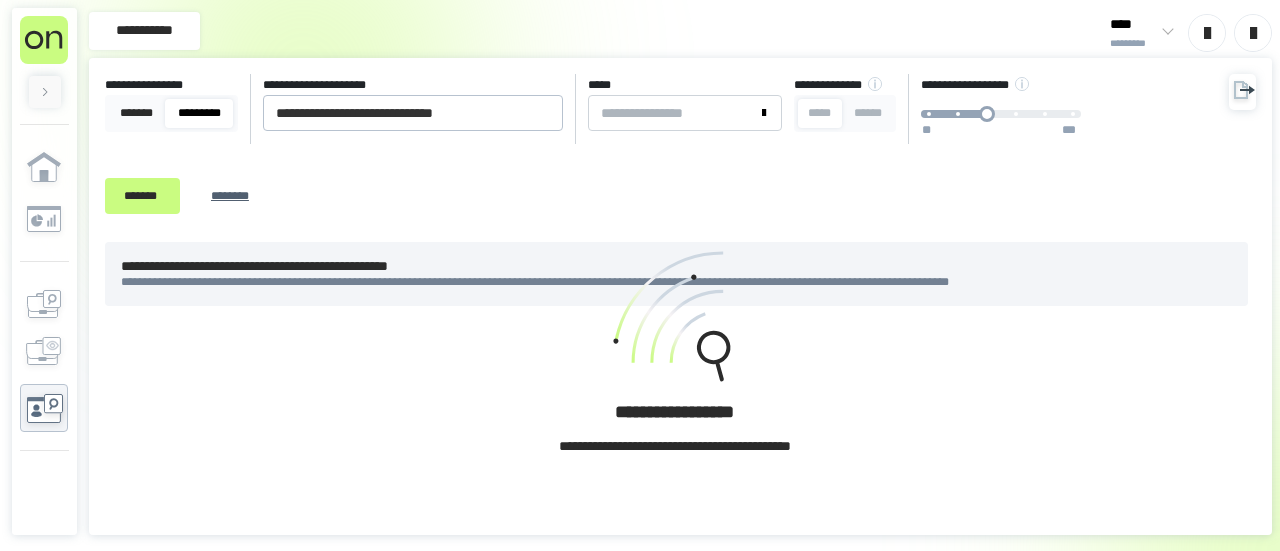 drag, startPoint x: 153, startPoint y: 193, endPoint x: 214, endPoint y: 195, distance: 61.03278 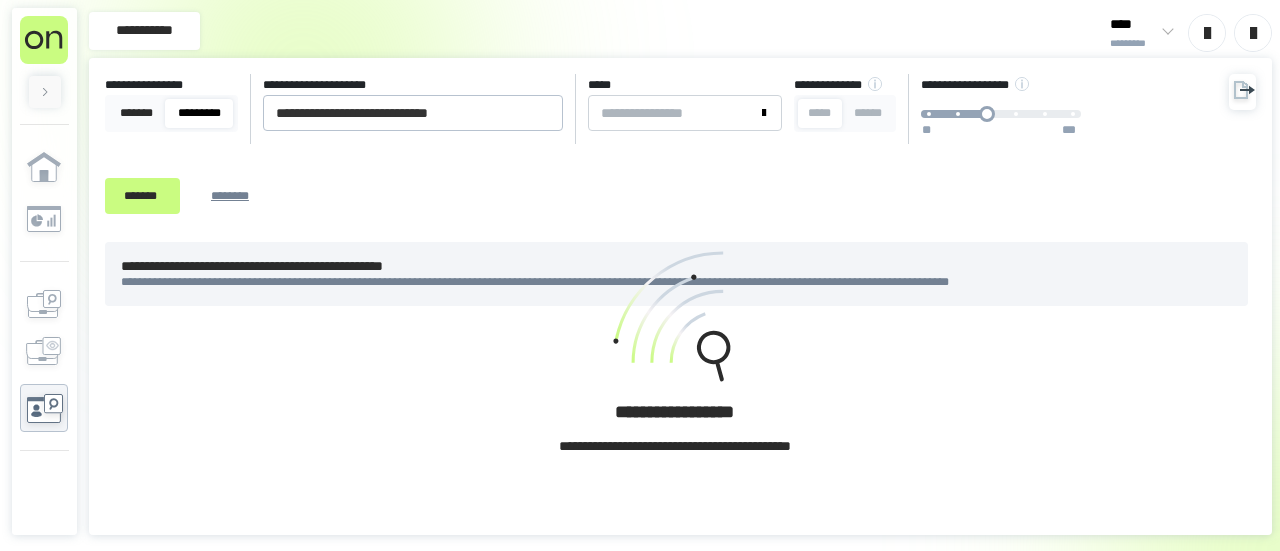 type 